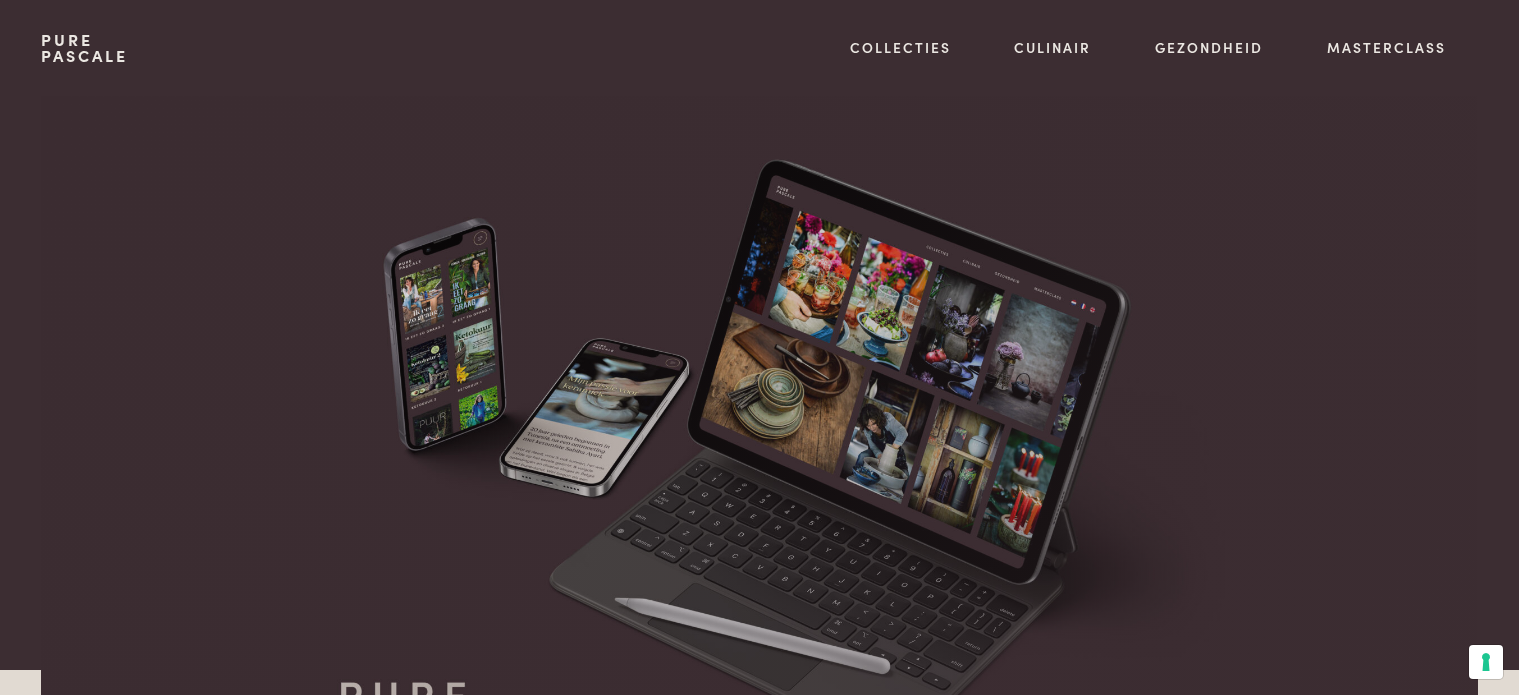 scroll, scrollTop: 0, scrollLeft: 0, axis: both 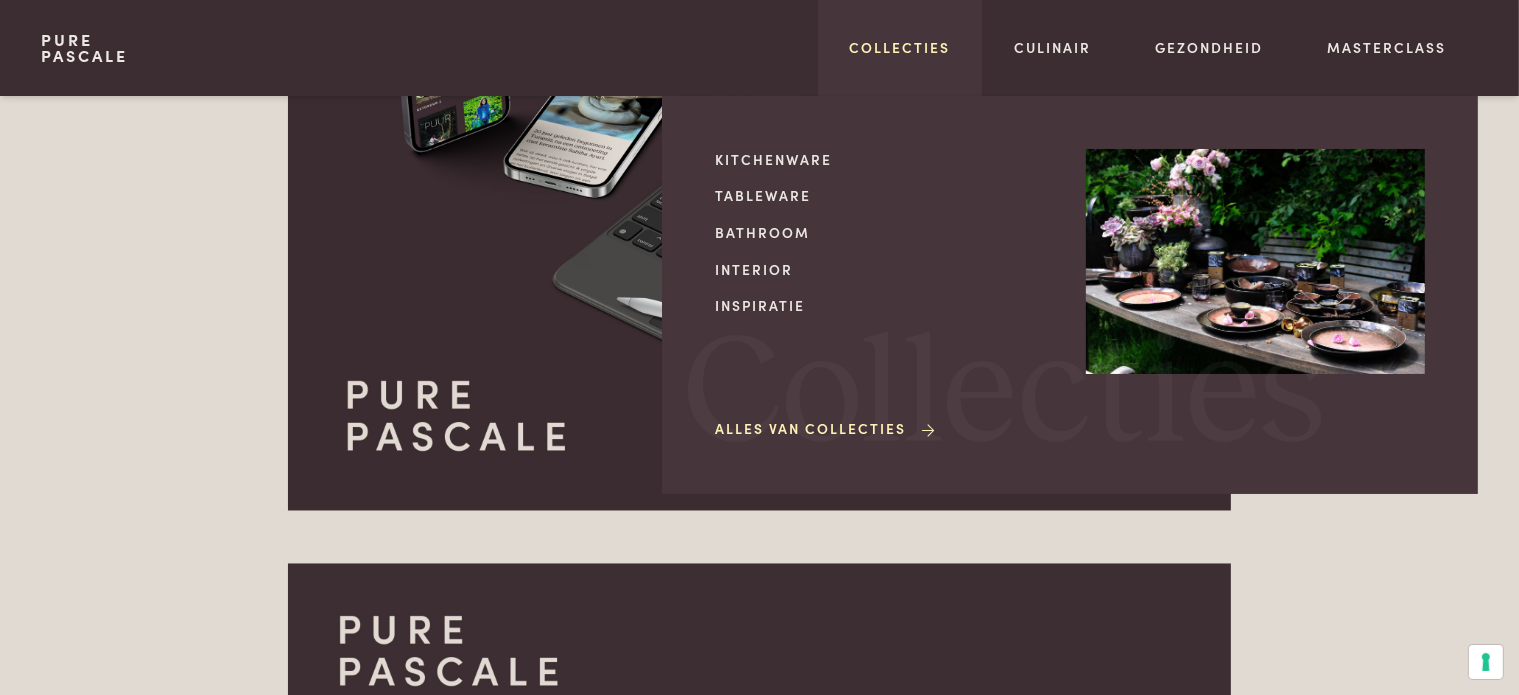 click on "Collecties" at bounding box center (900, 47) 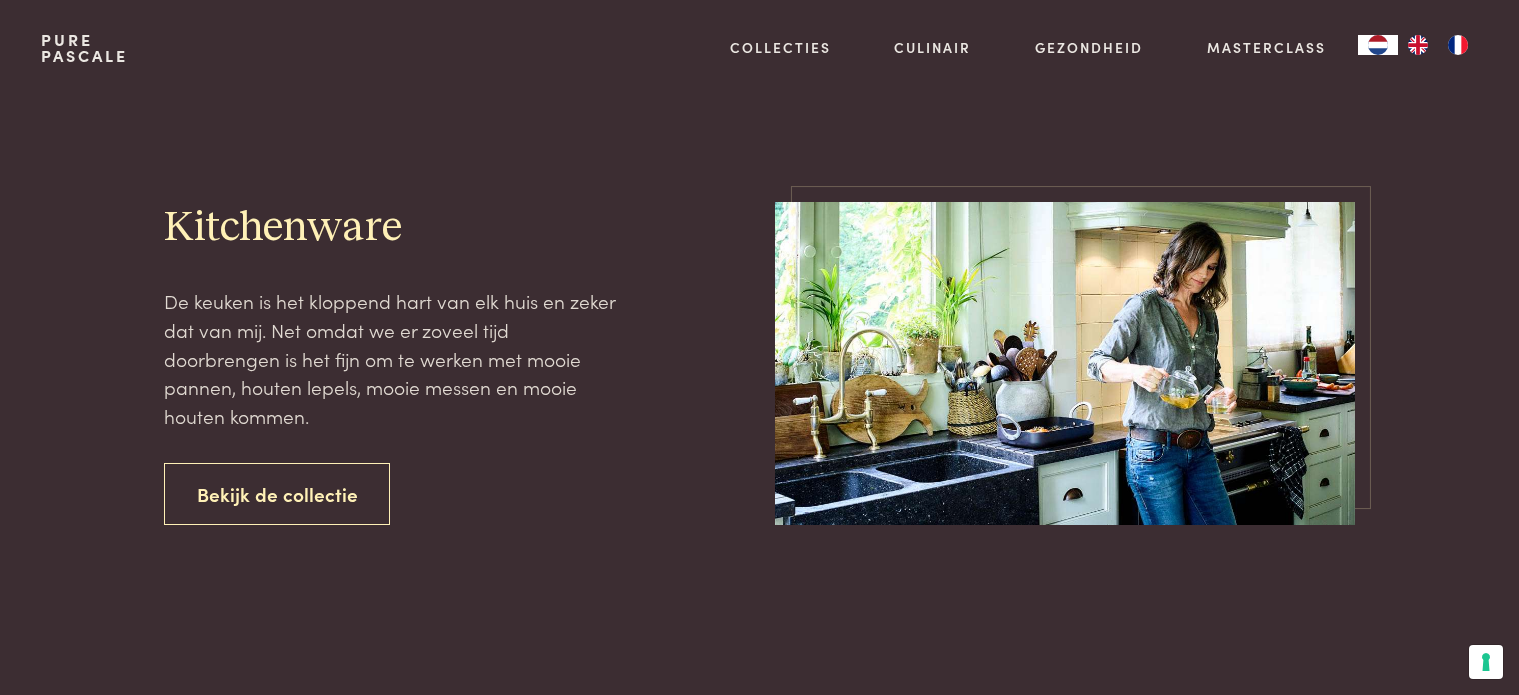 scroll, scrollTop: 0, scrollLeft: 0, axis: both 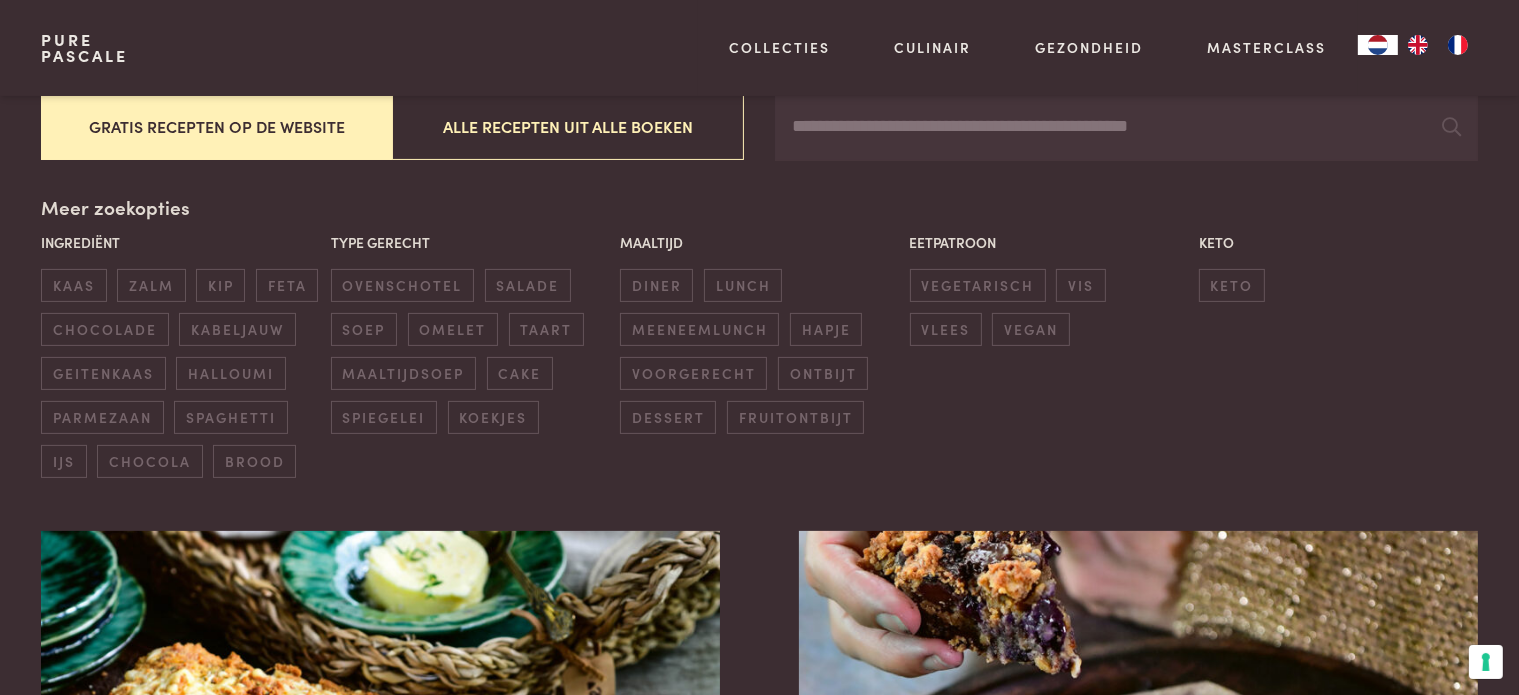 click on "Zoeken" at bounding box center (1126, 127) 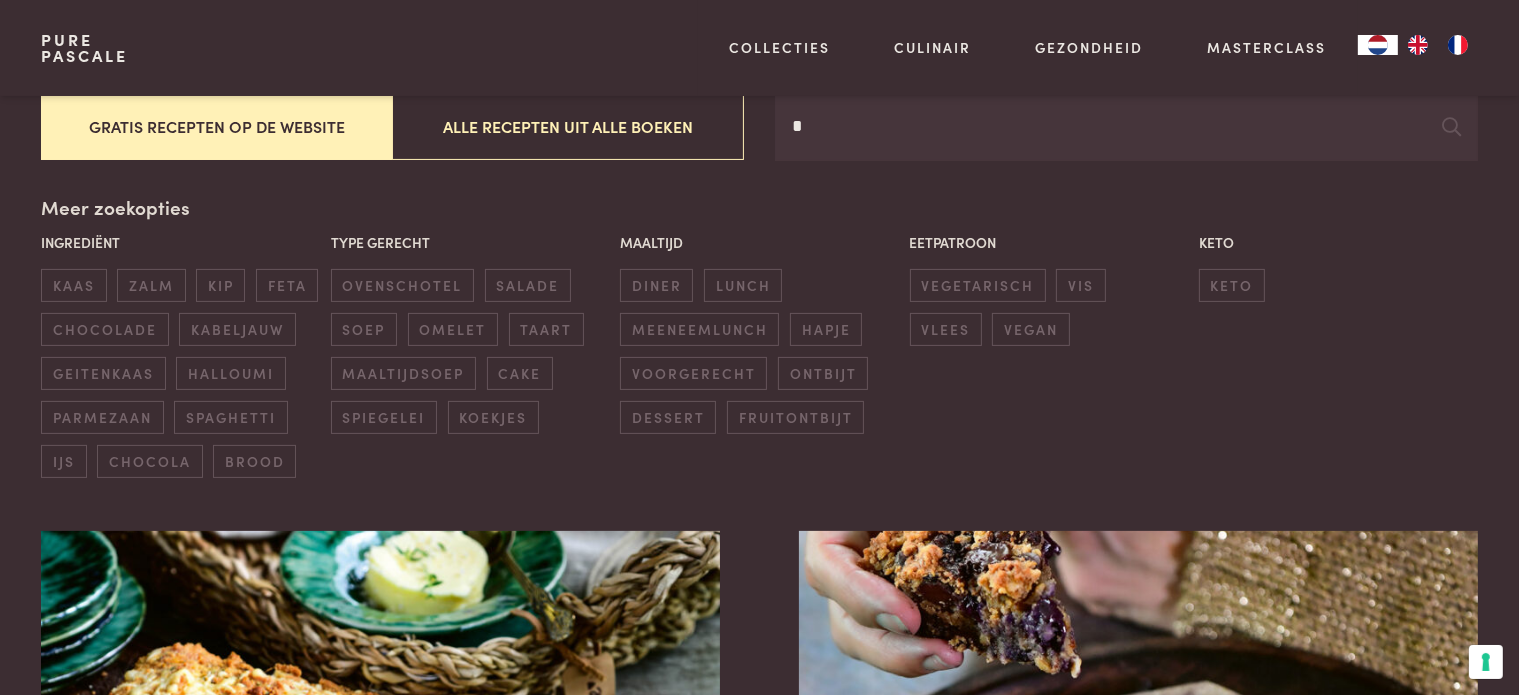 type on "*" 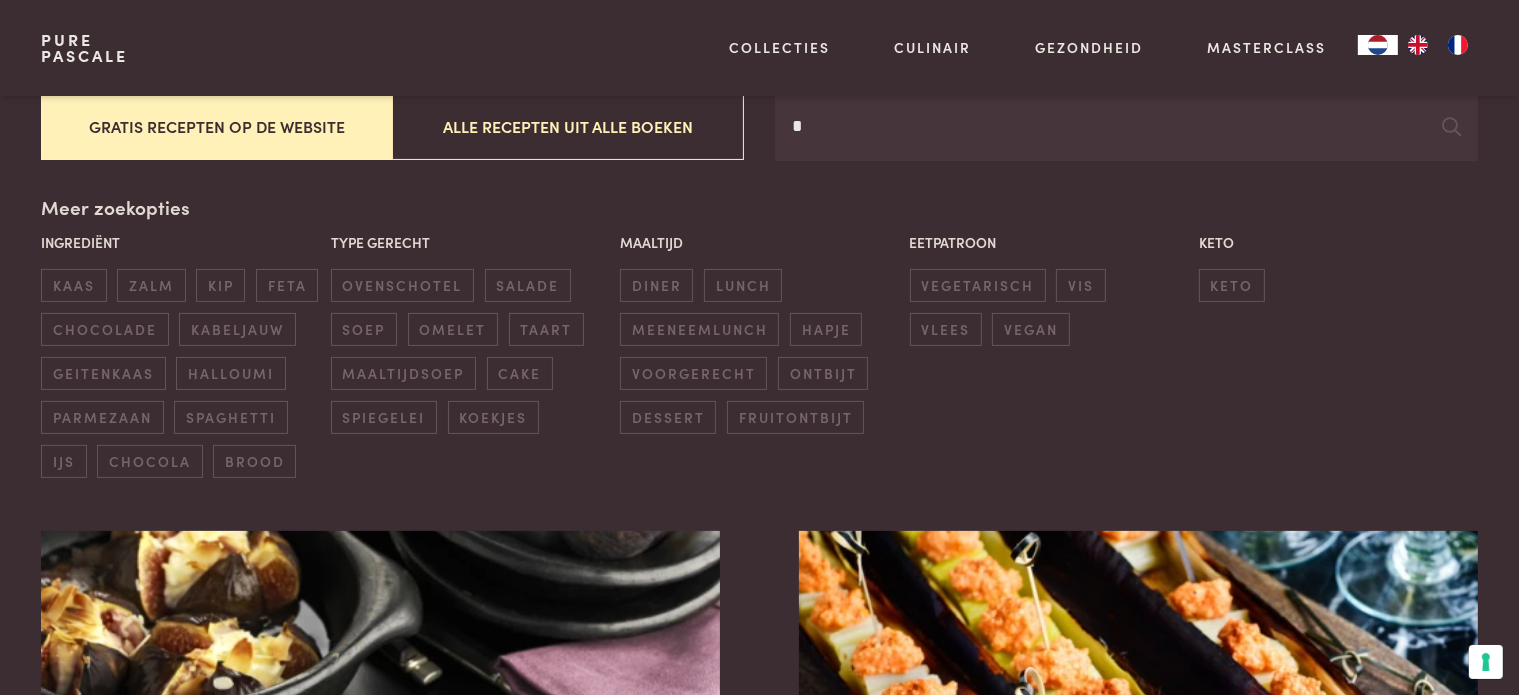 click on "*" at bounding box center (1126, 127) 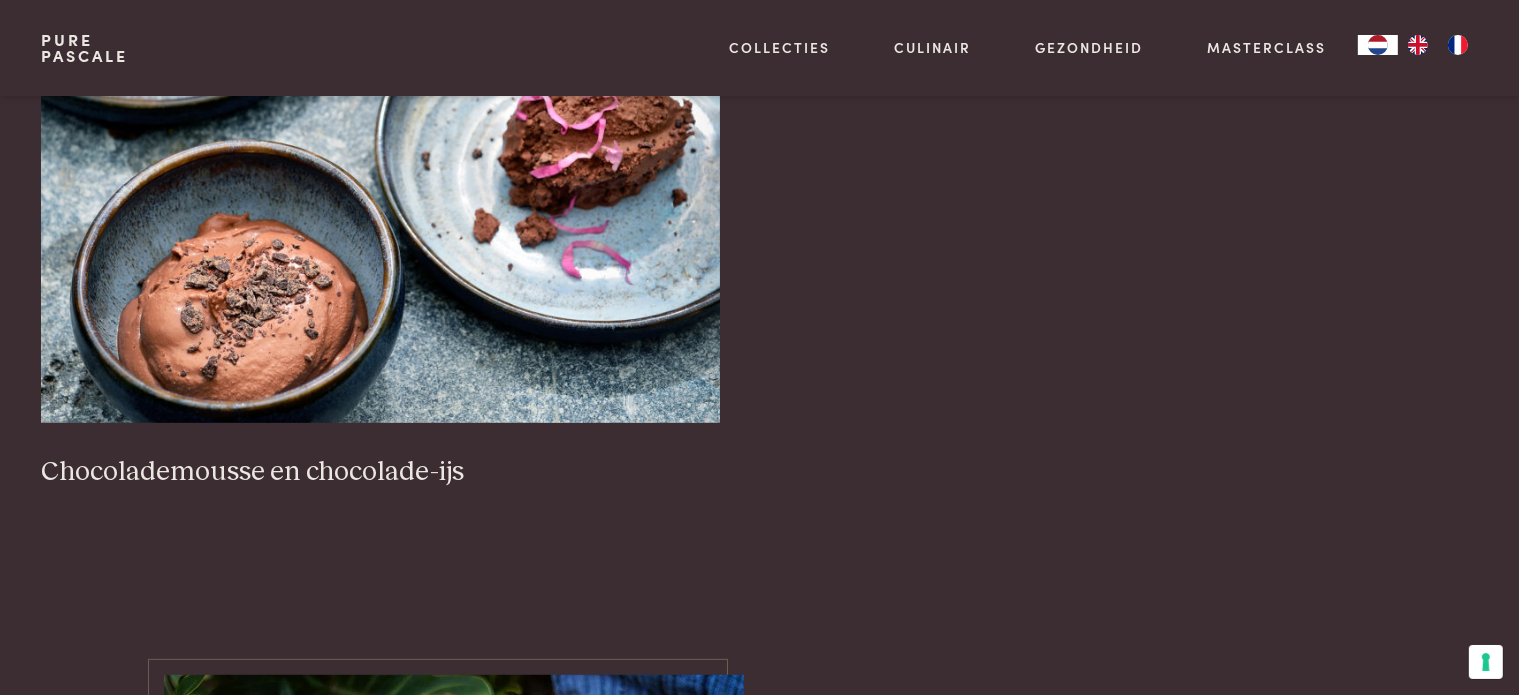 scroll, scrollTop: 500, scrollLeft: 0, axis: vertical 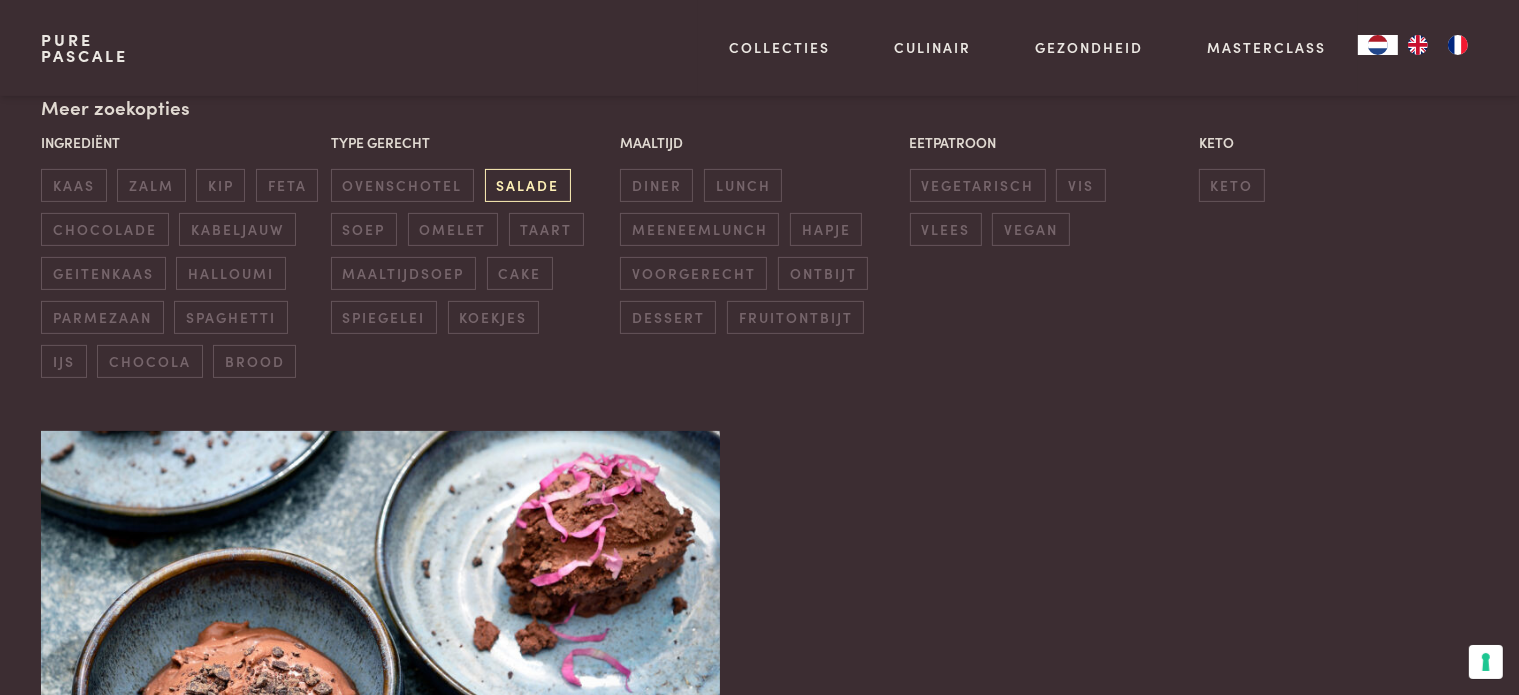 click on "salade" at bounding box center [528, 185] 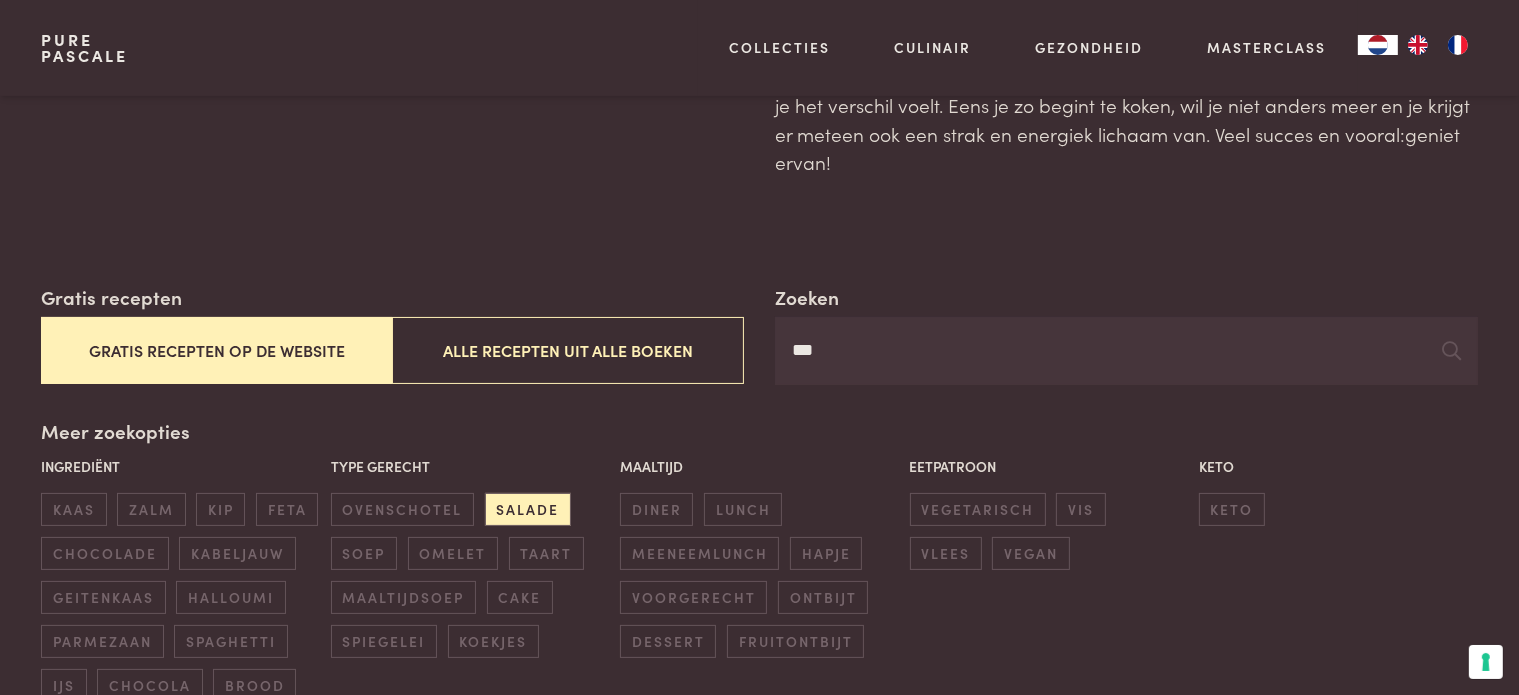 scroll, scrollTop: 159, scrollLeft: 0, axis: vertical 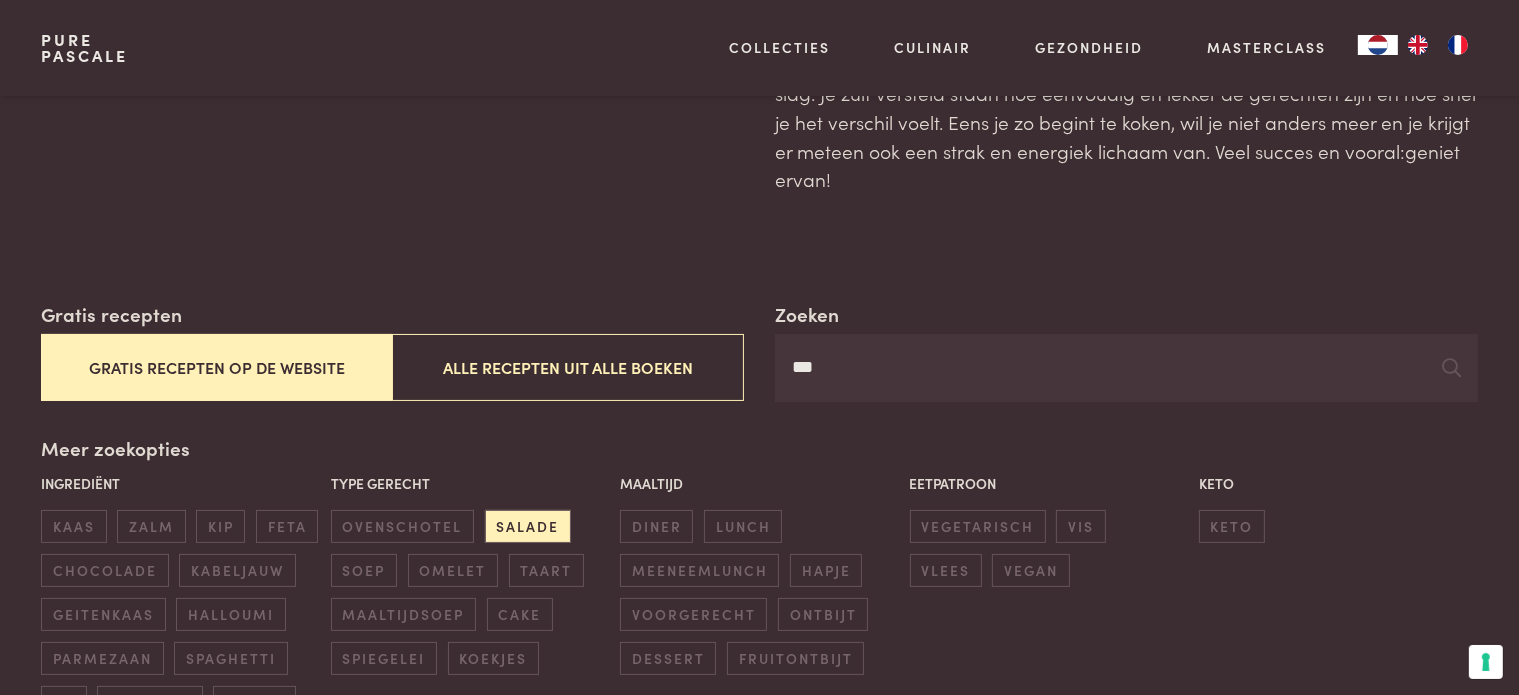 click on "***" at bounding box center [1126, 368] 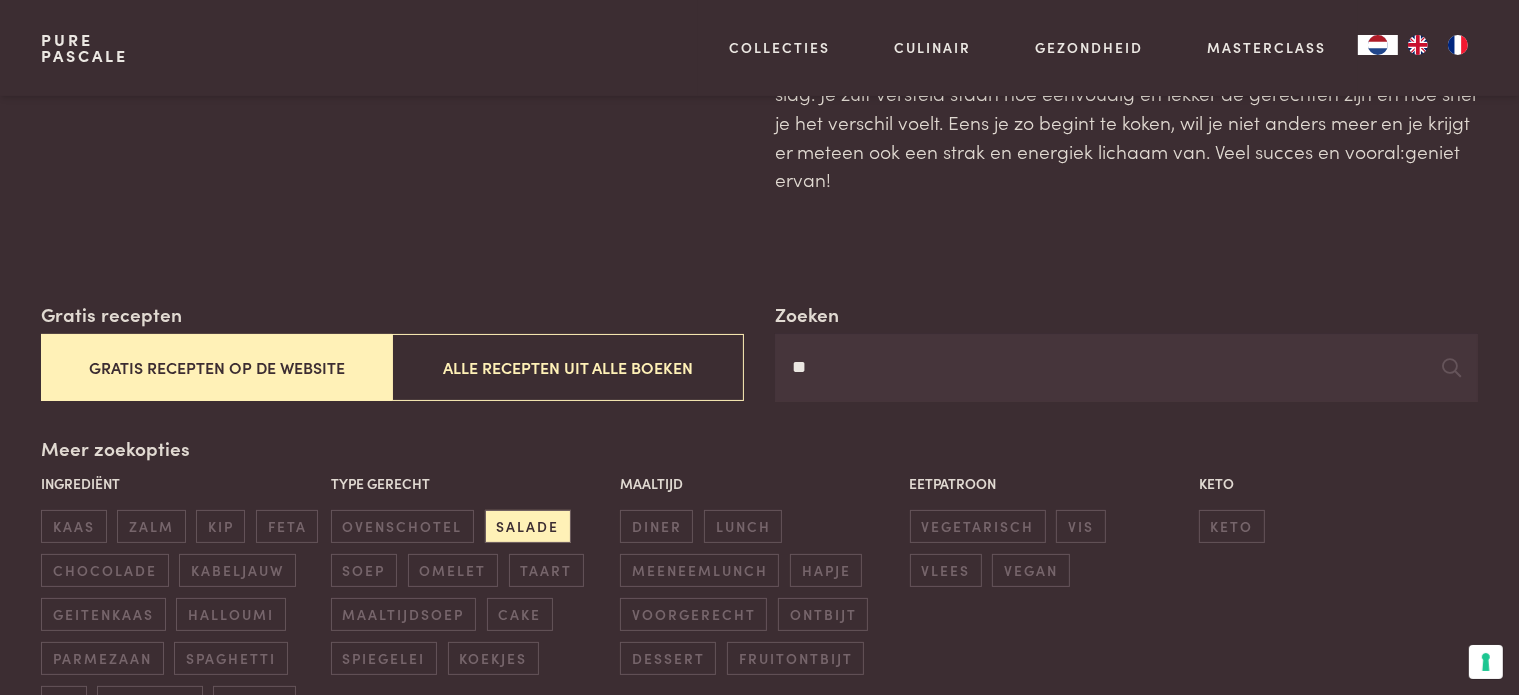 type on "*" 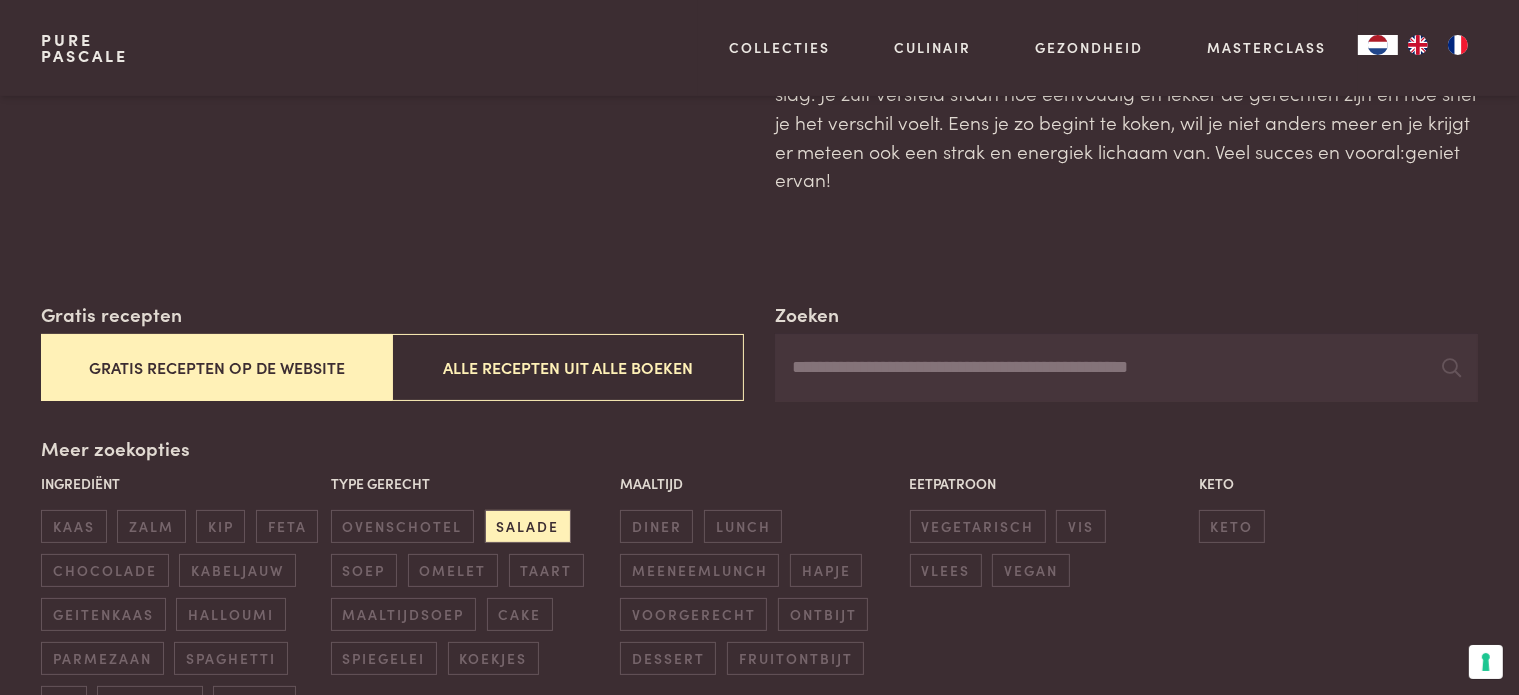 type 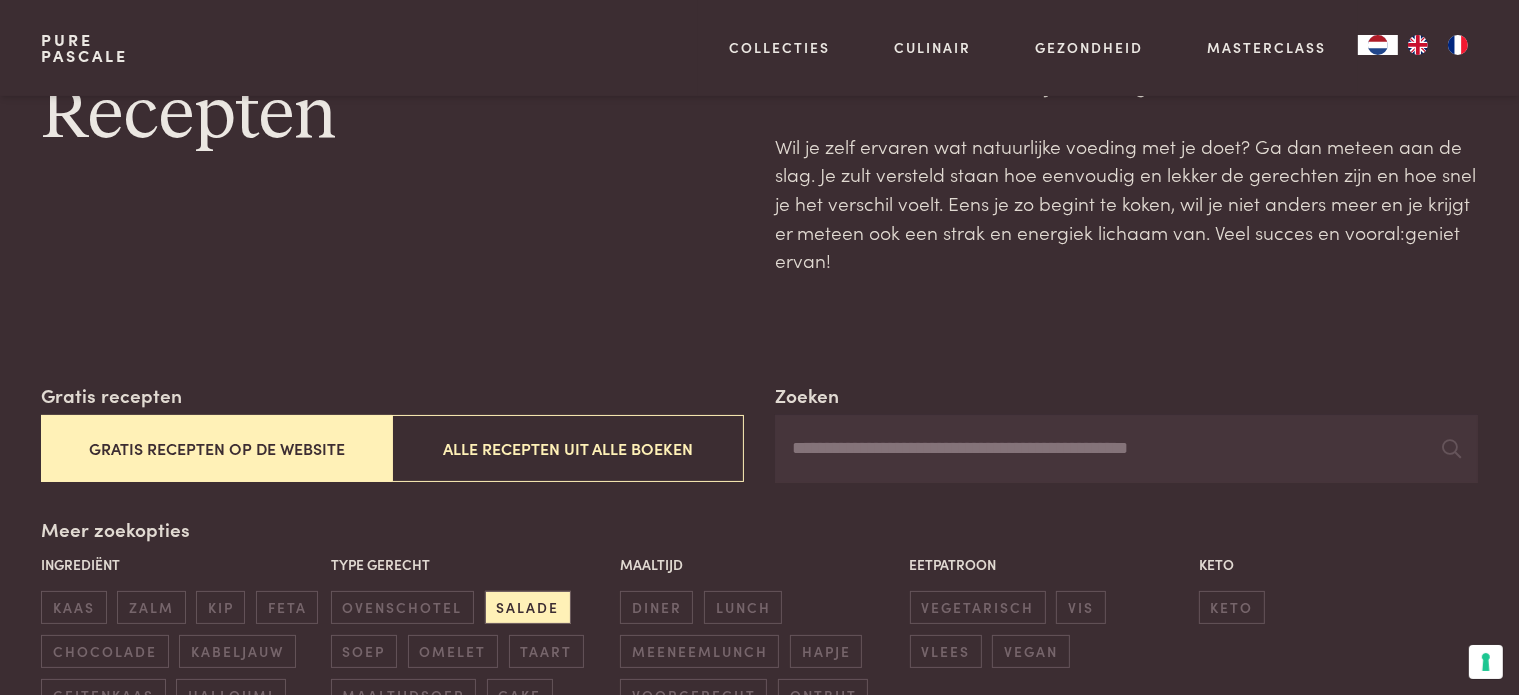 scroll, scrollTop: 100, scrollLeft: 0, axis: vertical 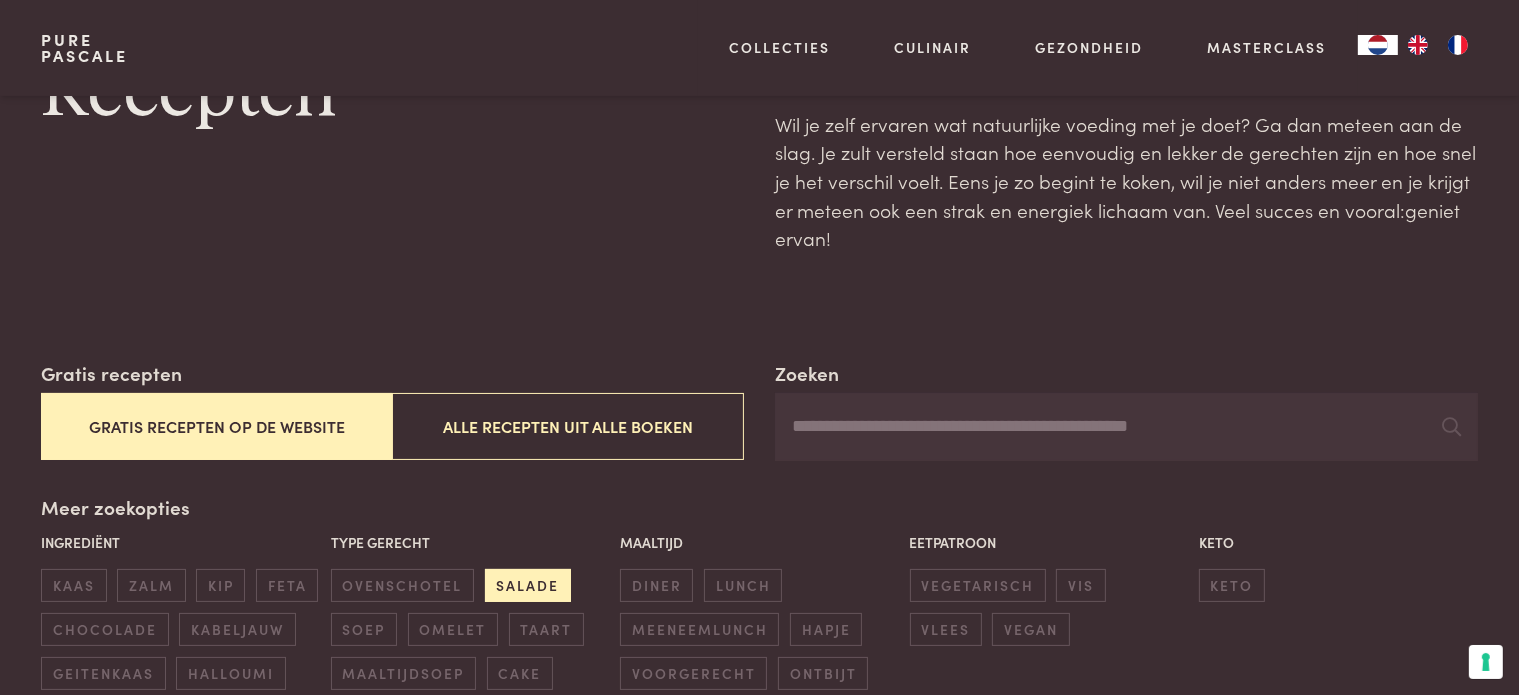 click on "salade" at bounding box center (528, 585) 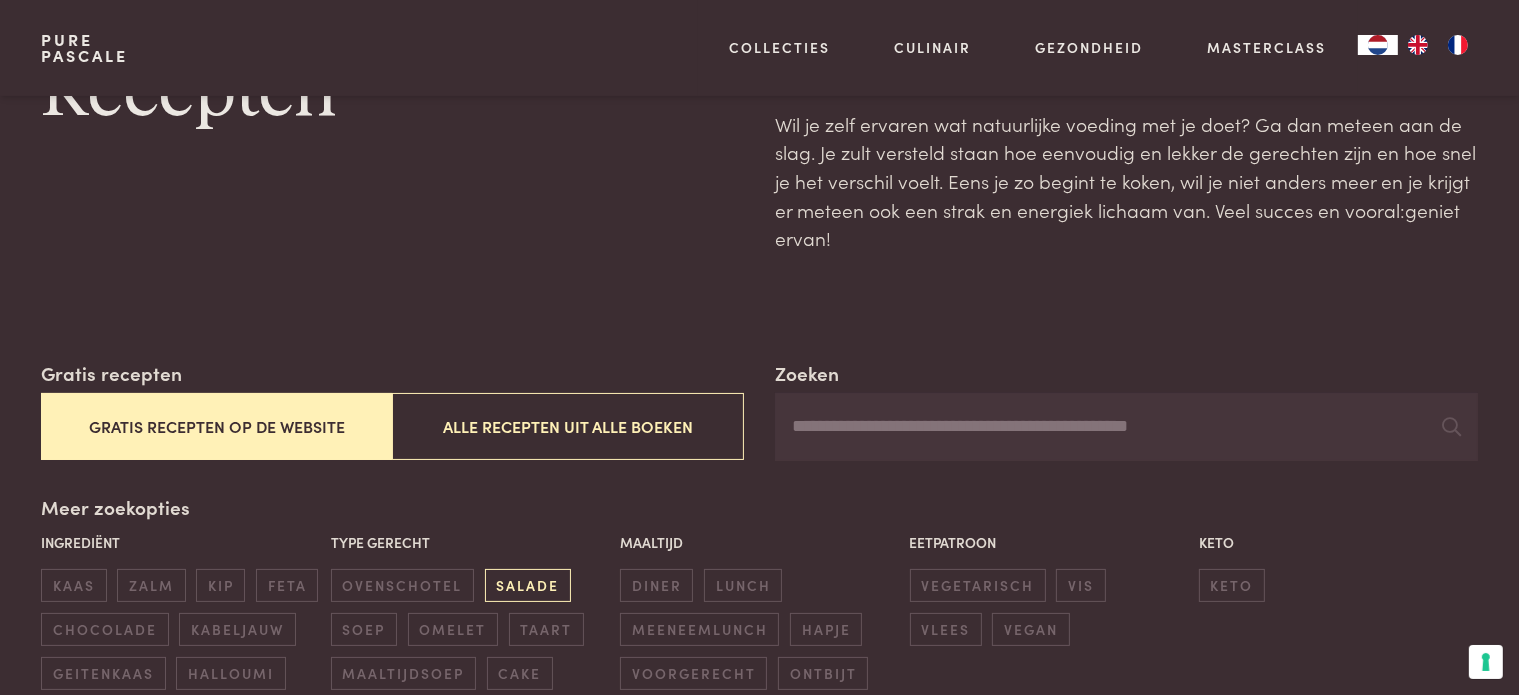 click on "salade" at bounding box center (528, 585) 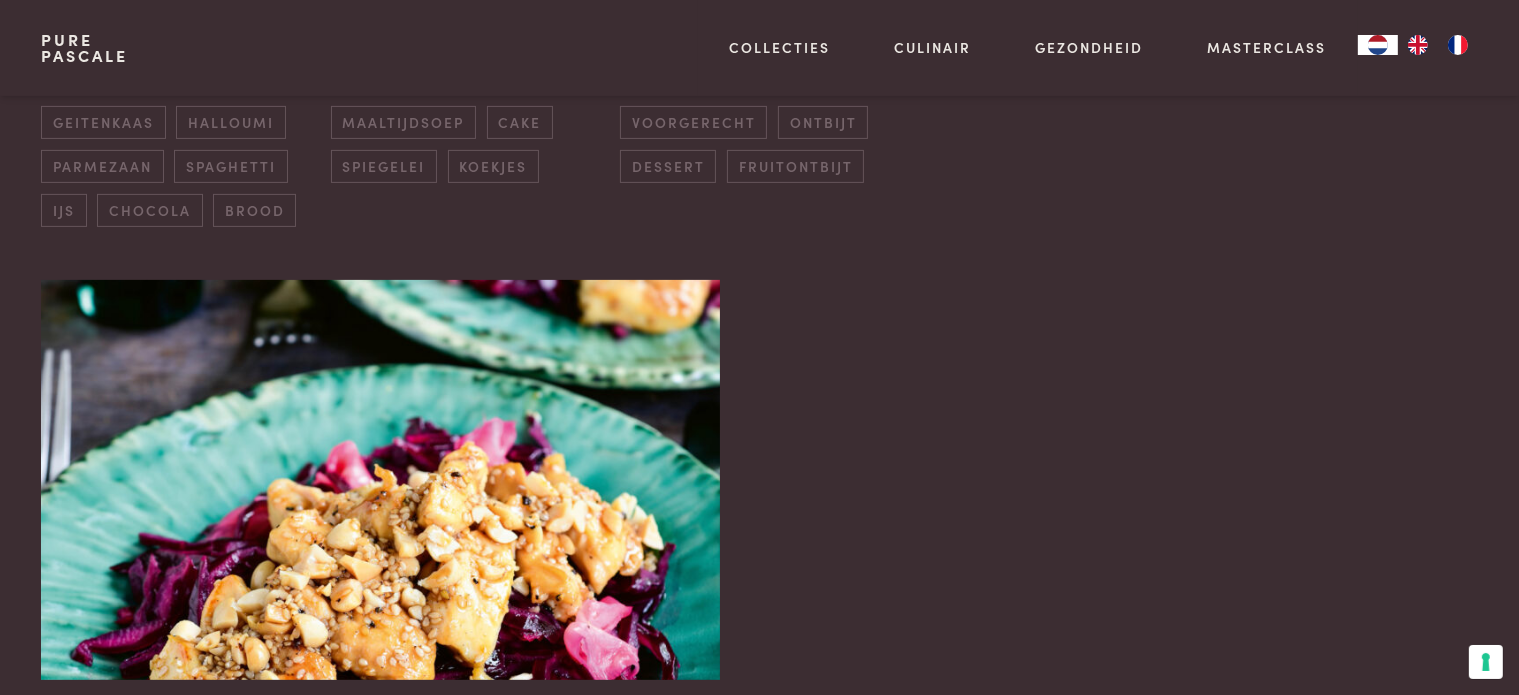 scroll, scrollTop: 300, scrollLeft: 0, axis: vertical 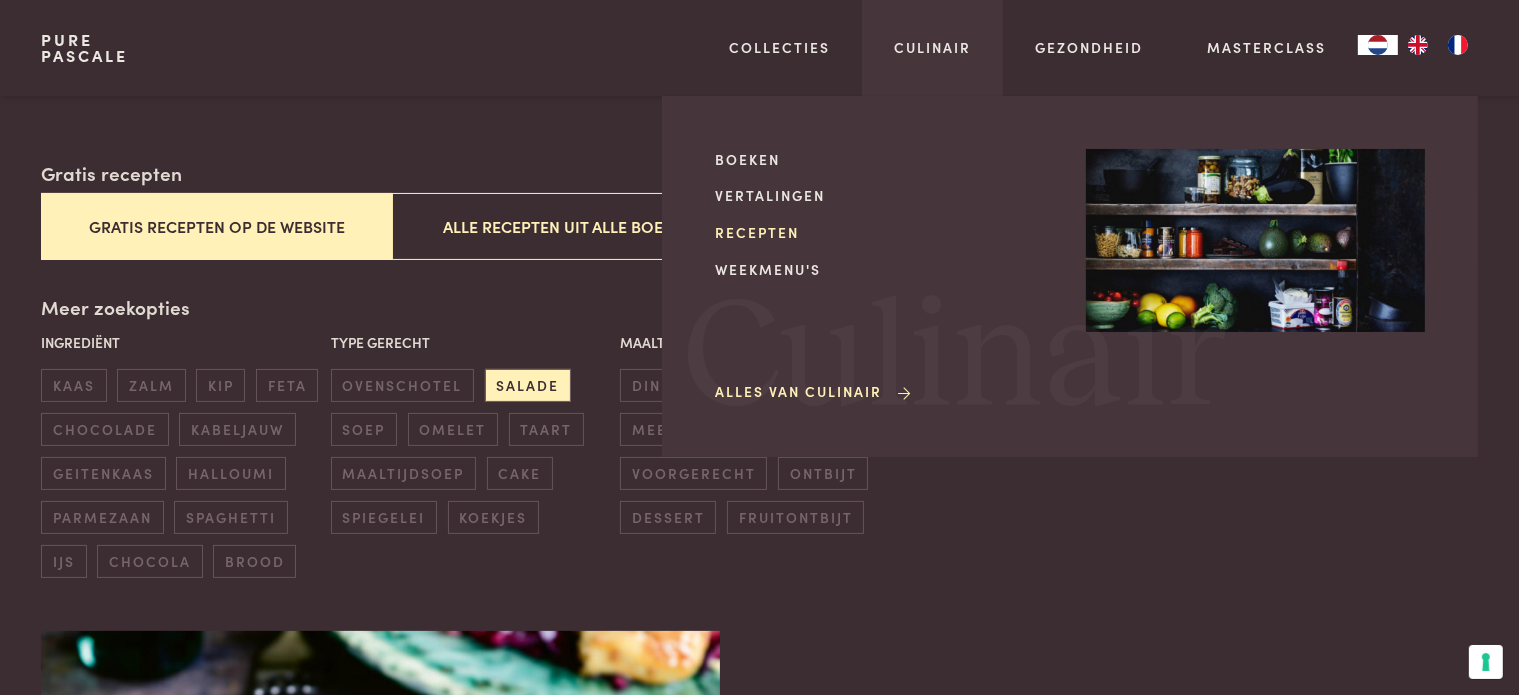 click on "Recepten" at bounding box center (884, 232) 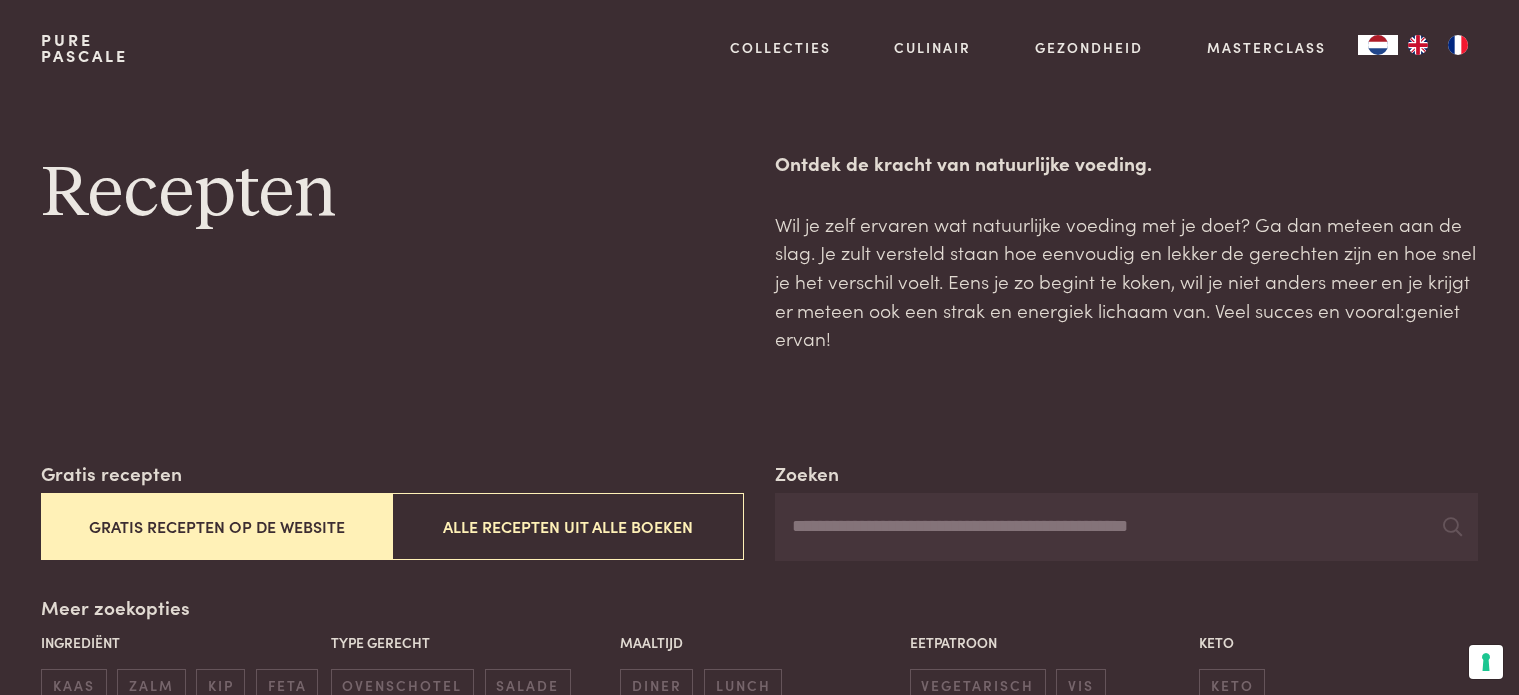 scroll, scrollTop: 0, scrollLeft: 0, axis: both 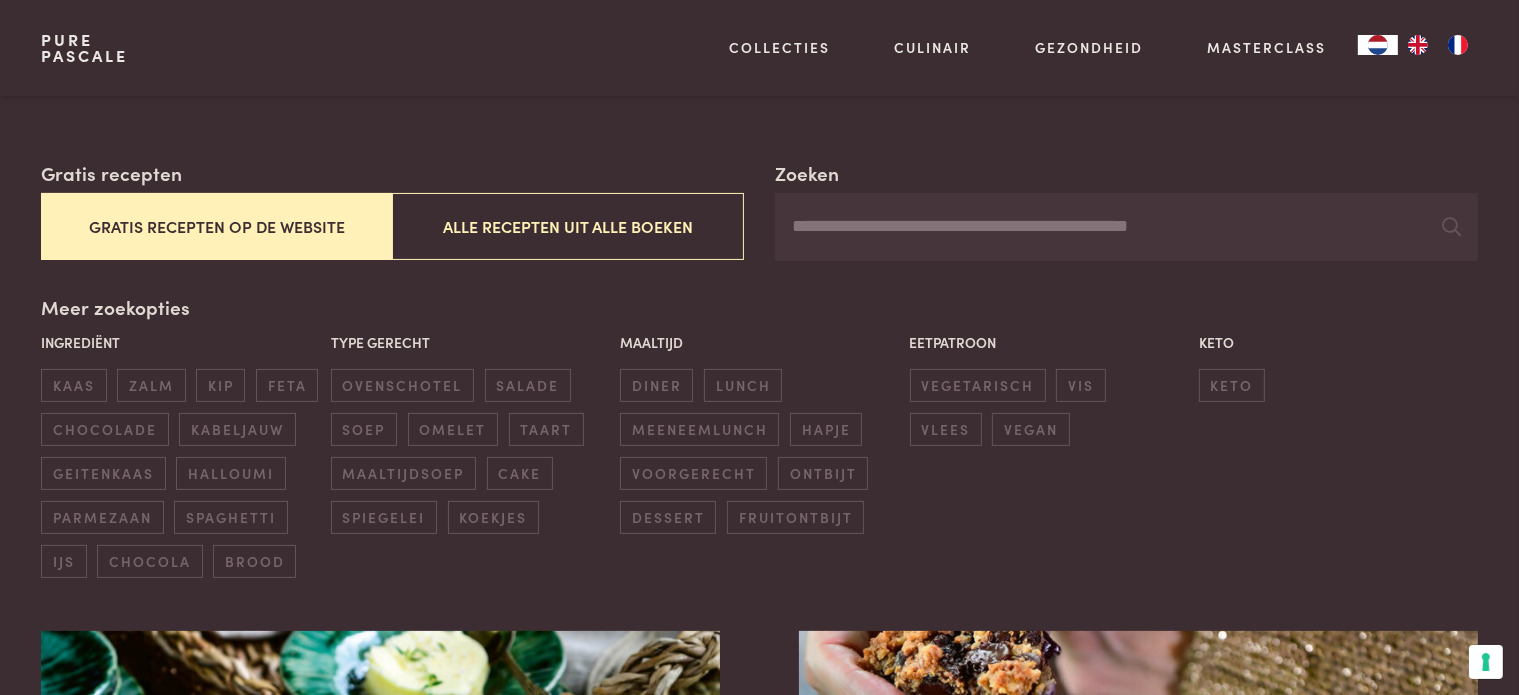 click on "Zoeken" at bounding box center (1126, 227) 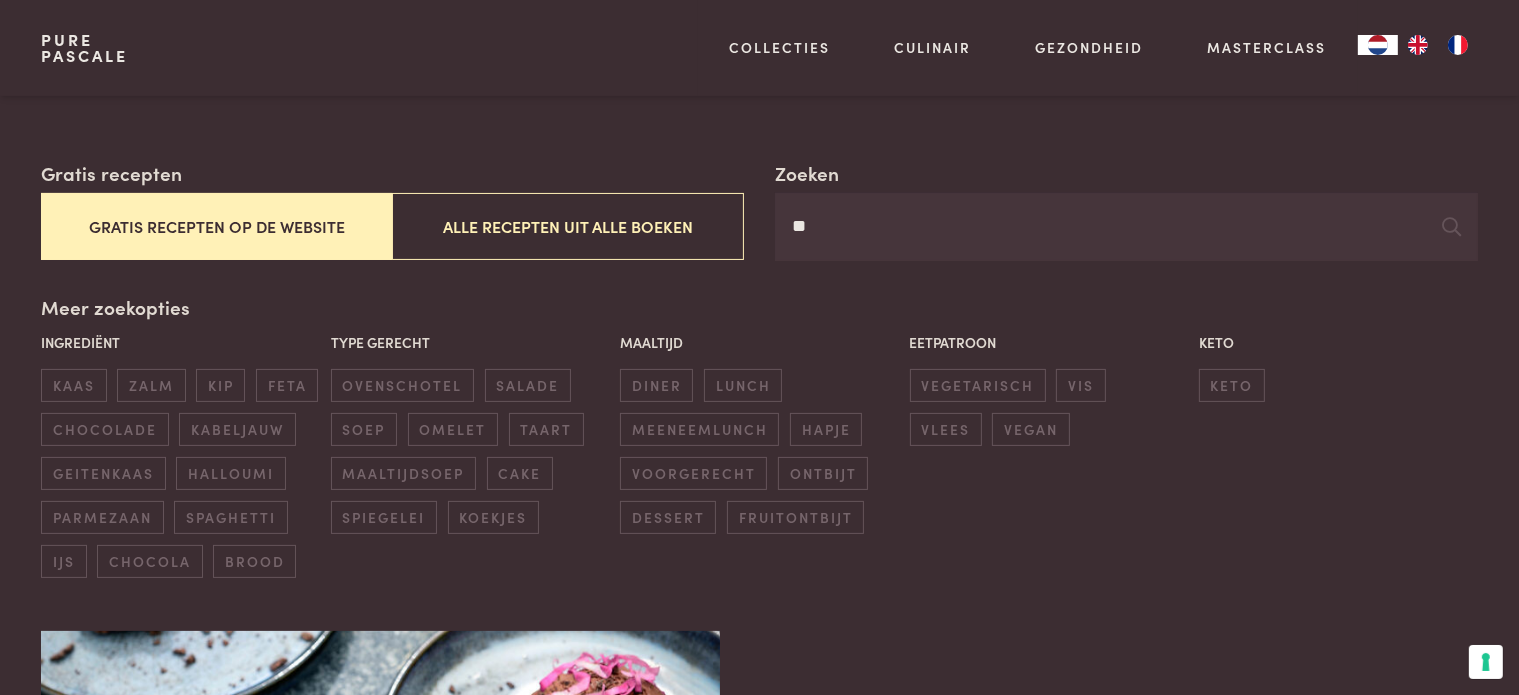 type on "*" 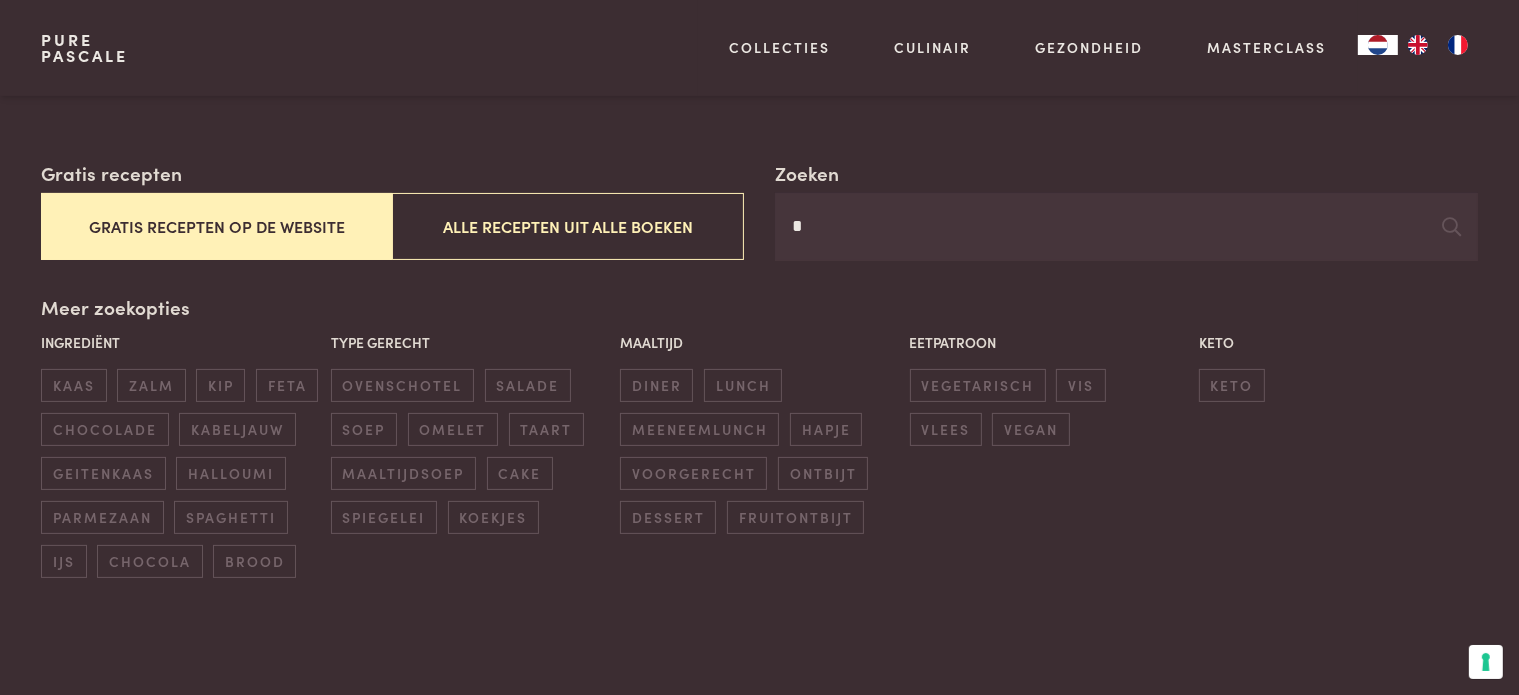 type 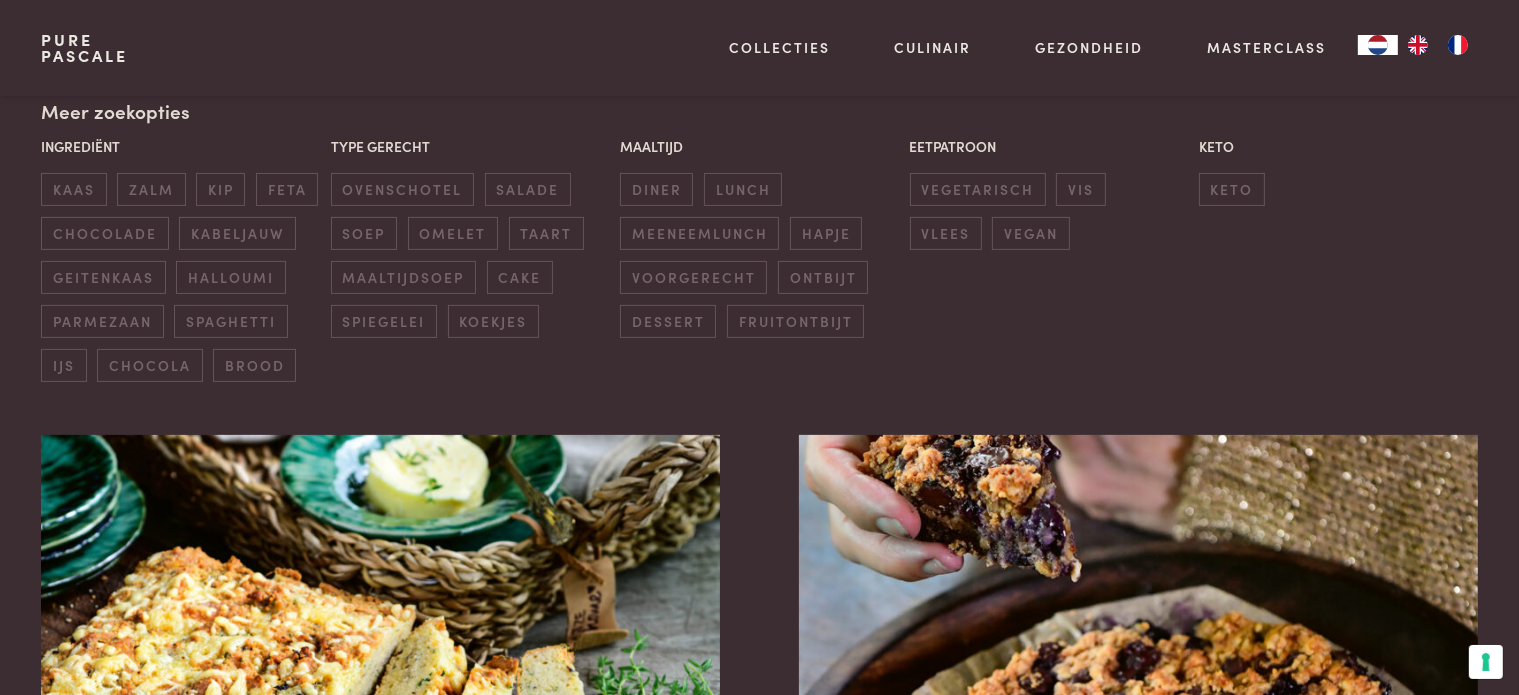 scroll, scrollTop: 100, scrollLeft: 0, axis: vertical 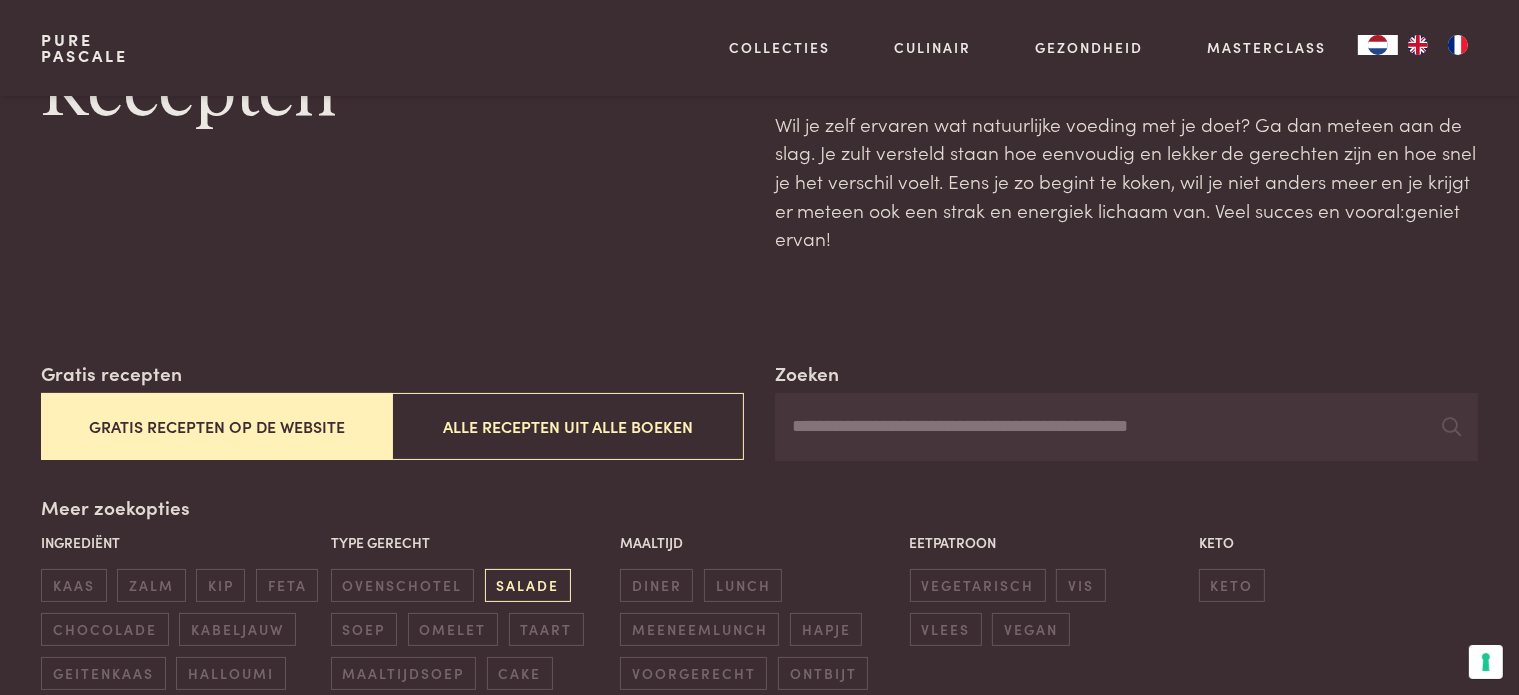 click on "salade" at bounding box center (528, 585) 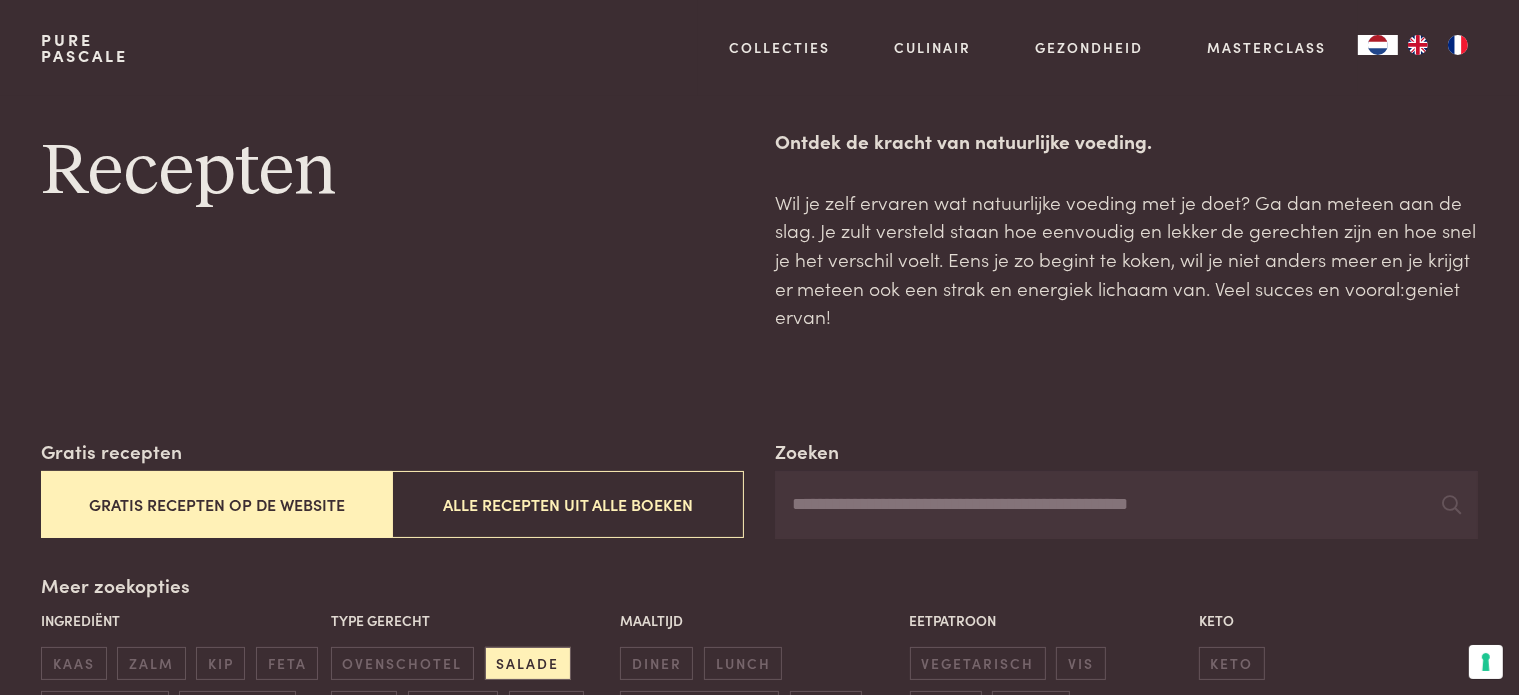 scroll, scrollTop: 0, scrollLeft: 0, axis: both 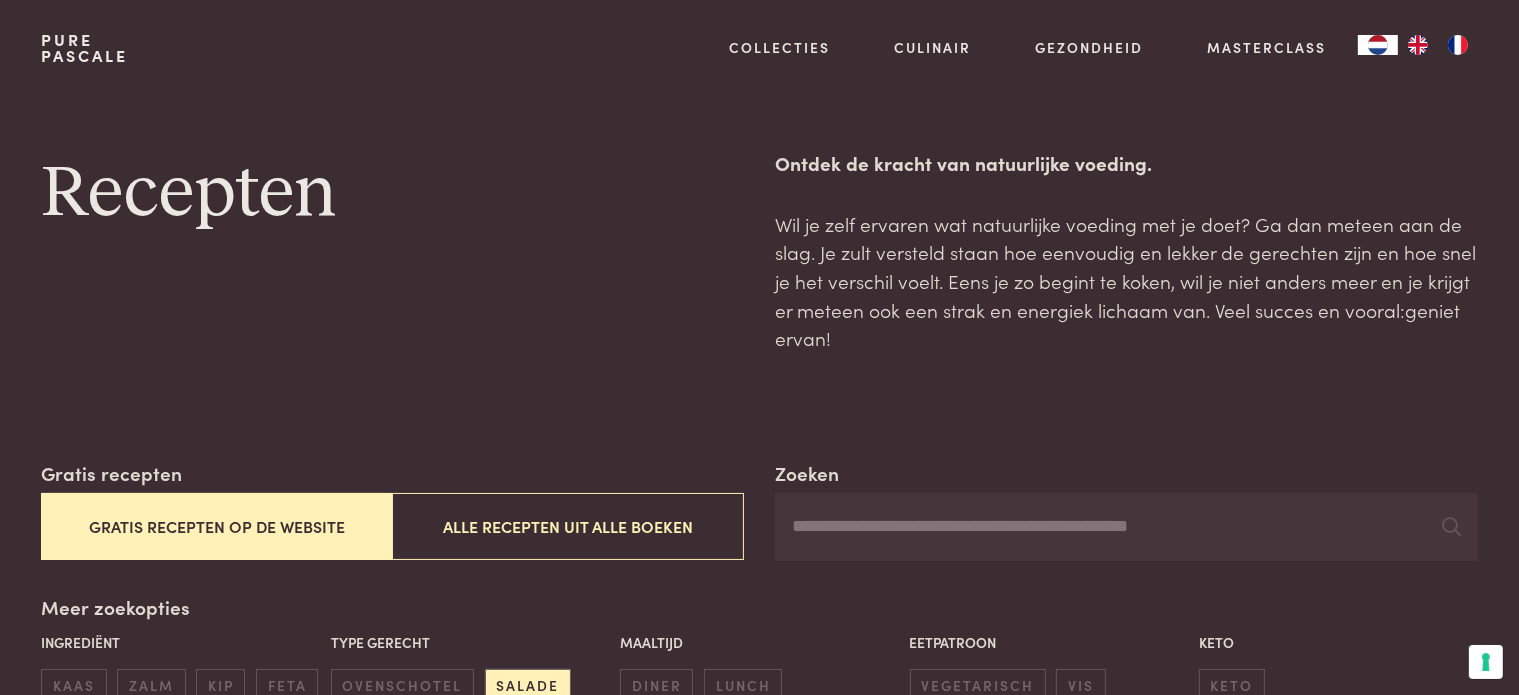 click at bounding box center [1458, 45] 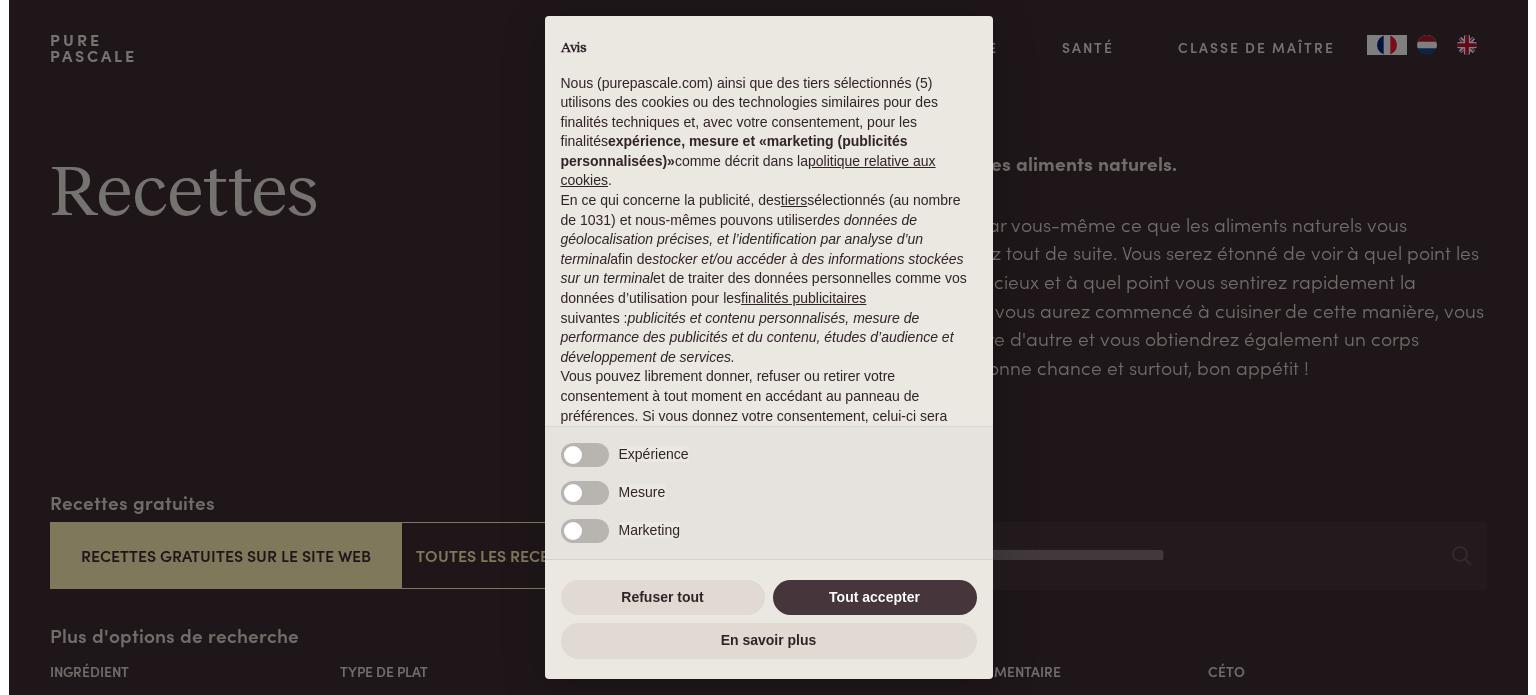 scroll, scrollTop: 0, scrollLeft: 0, axis: both 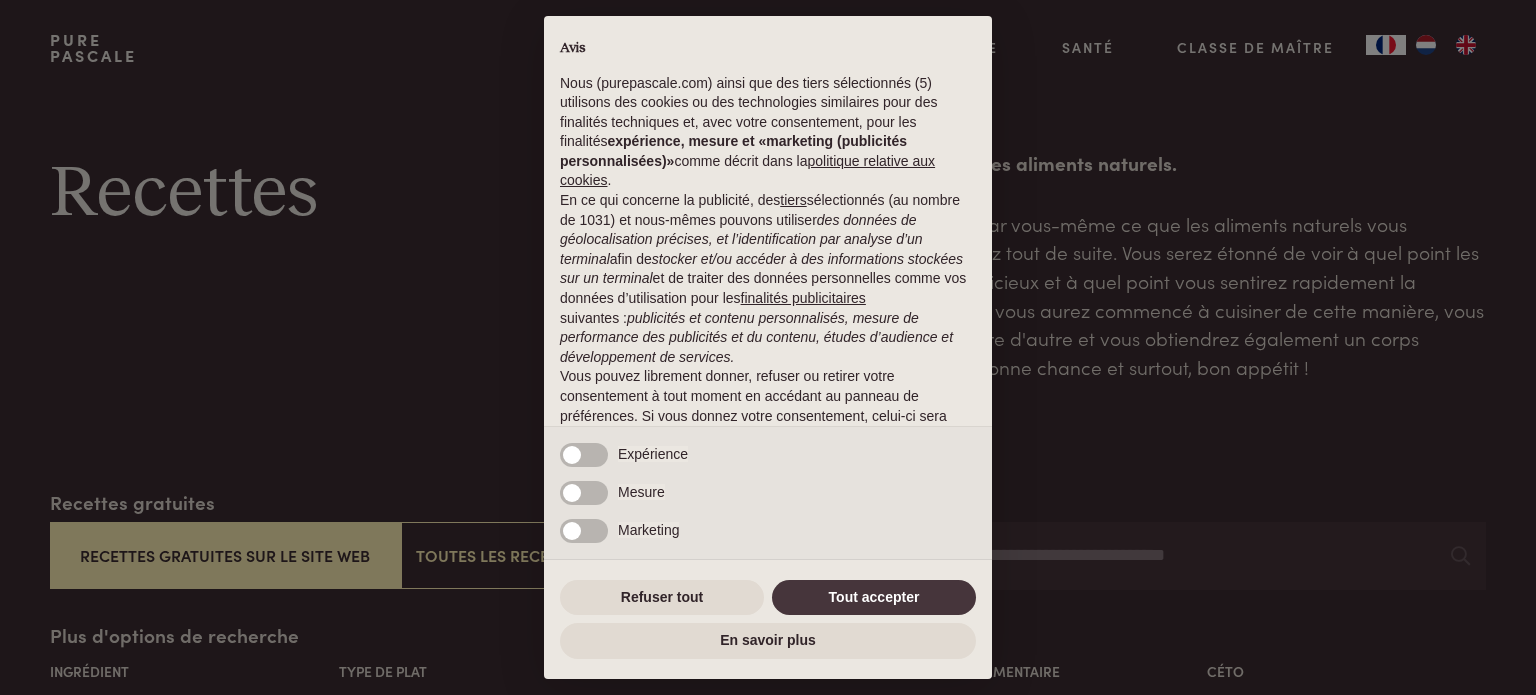 click on "×
Avis Nous  (purepascale.com)   ainsi que des tiers sélectionnés  (5)   utilisons des cookies ou des technologies similaires pour des finalités techniques et, avec votre consentement, pour les finalités  expérience, mesure et «marketing (publicités personnalisées)»  comme décrit dans la  politique relative aux cookies .  En ce qui concerne la publicité, des  tiers  sélectionnés (au nombre de 1031) et nous-mêmes pouvons utiliser  des données de géolocalisation précises, et l’identification par analyse d’un terminal  afin de  stocker et/ou accéder à des informations stockées sur un terminal  et de traiter des données personnelles comme vos données d’utilisation pour les  finalités publicitaires  suivantes :  publicités et contenu personnalisés, mesure de performance des publicités et du contenu, études d’audience et développement de services. Nécessaires Expérience Mesure Marketing Appuyez à nouveau pour continuer 0/1 En savoir plus Refuser tout" at bounding box center [768, 347] 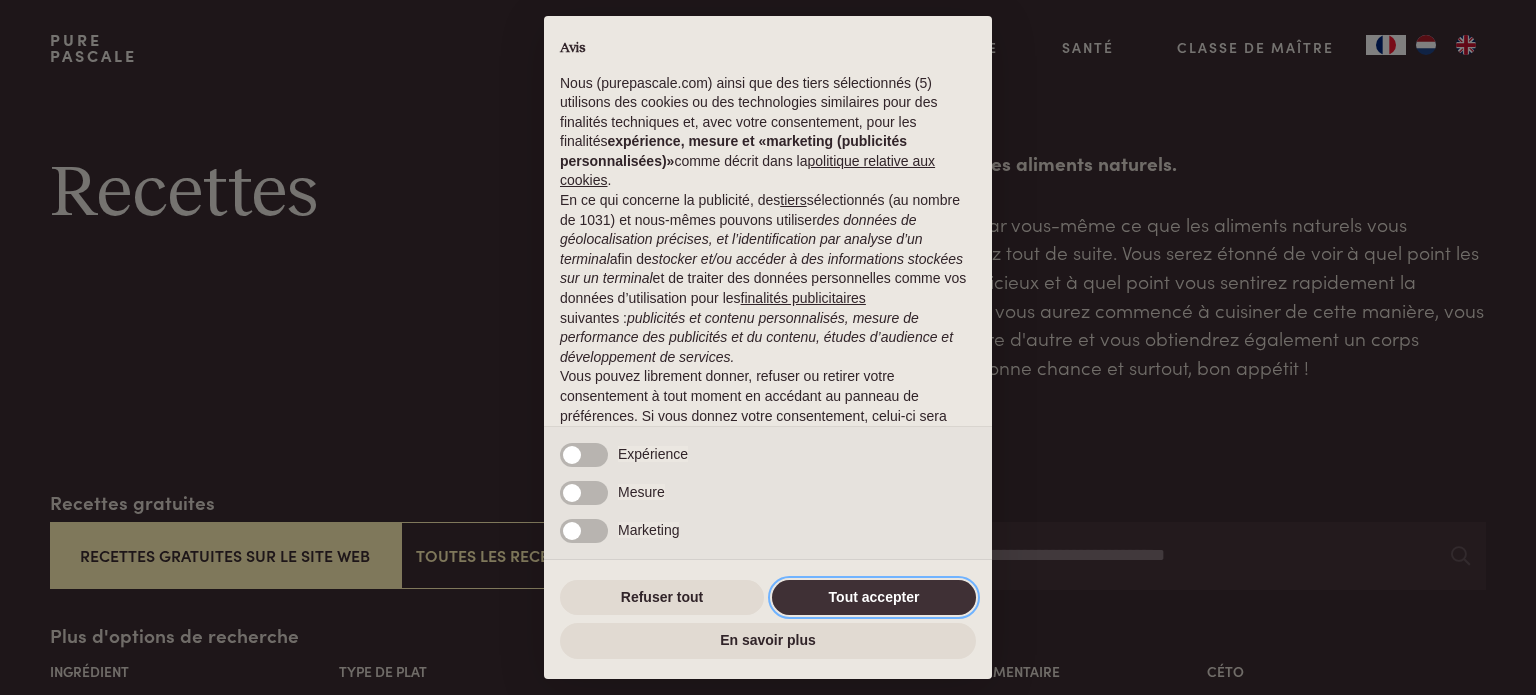 click on "Tout accepter" at bounding box center [874, 598] 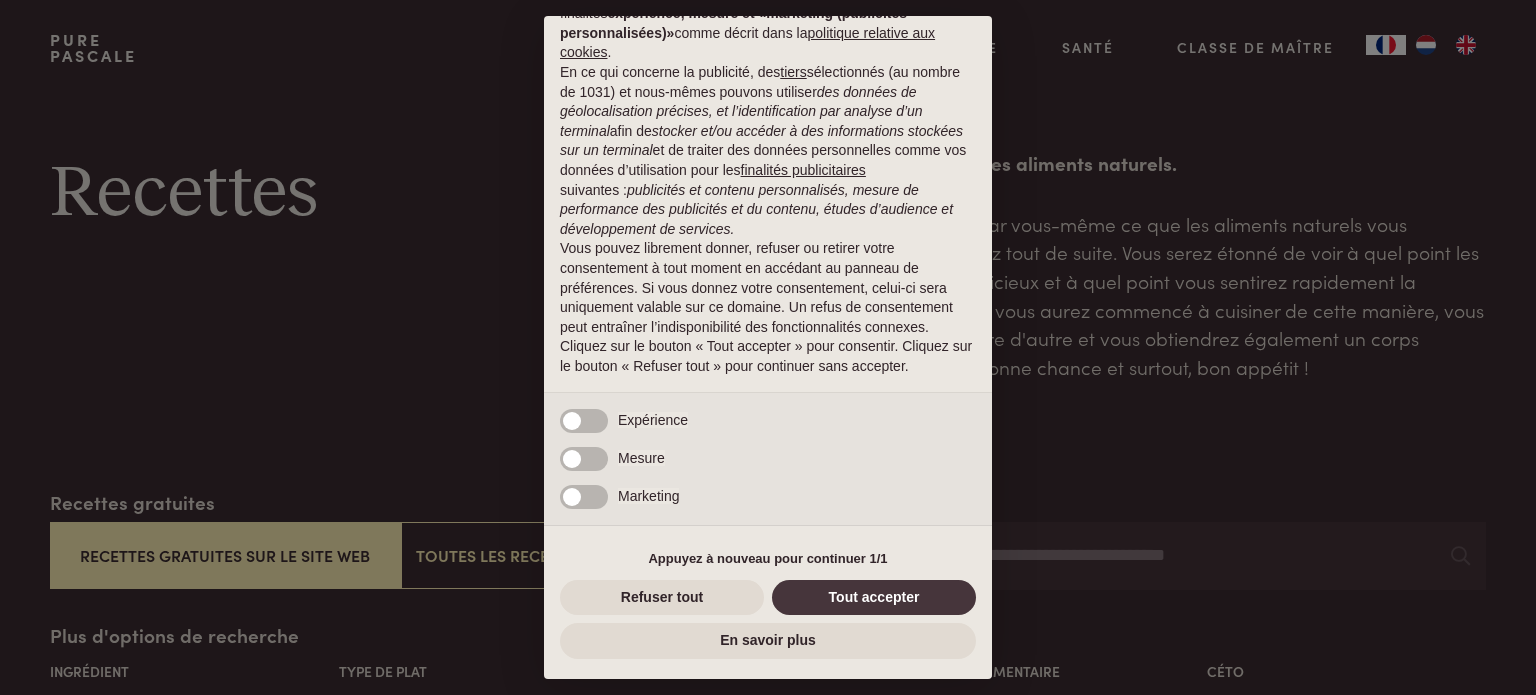 click on "×
Avis Nous  (purepascale.com)   ainsi que des tiers sélectionnés  (5)   utilisons des cookies ou des technologies similaires pour des finalités techniques et, avec votre consentement, pour les finalités  expérience, mesure et «marketing (publicités personnalisées)»  comme décrit dans la  politique relative aux cookies .  En ce qui concerne la publicité, des  tiers  sélectionnés (au nombre de 1031) et nous-mêmes pouvons utiliser  des données de géolocalisation précises, et l’identification par analyse d’un terminal  afin de  stocker et/ou accéder à des informations stockées sur un terminal  et de traiter des données personnelles comme vos données d’utilisation pour les  finalités publicitaires  suivantes :  publicités et contenu personnalisés, mesure de performance des publicités et du contenu, études d’audience et développement de services. Nécessaires Expérience Mesure Marketing Appuyez à nouveau pour continuer 1/1 En savoir plus Refuser tout" at bounding box center [768, 347] 